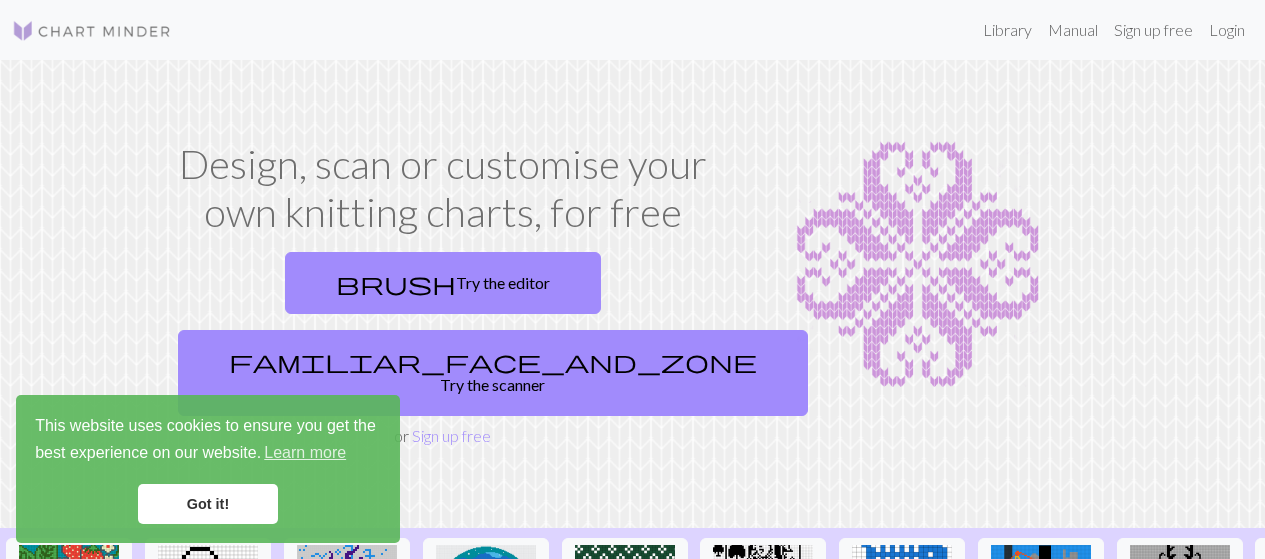 scroll, scrollTop: 0, scrollLeft: 0, axis: both 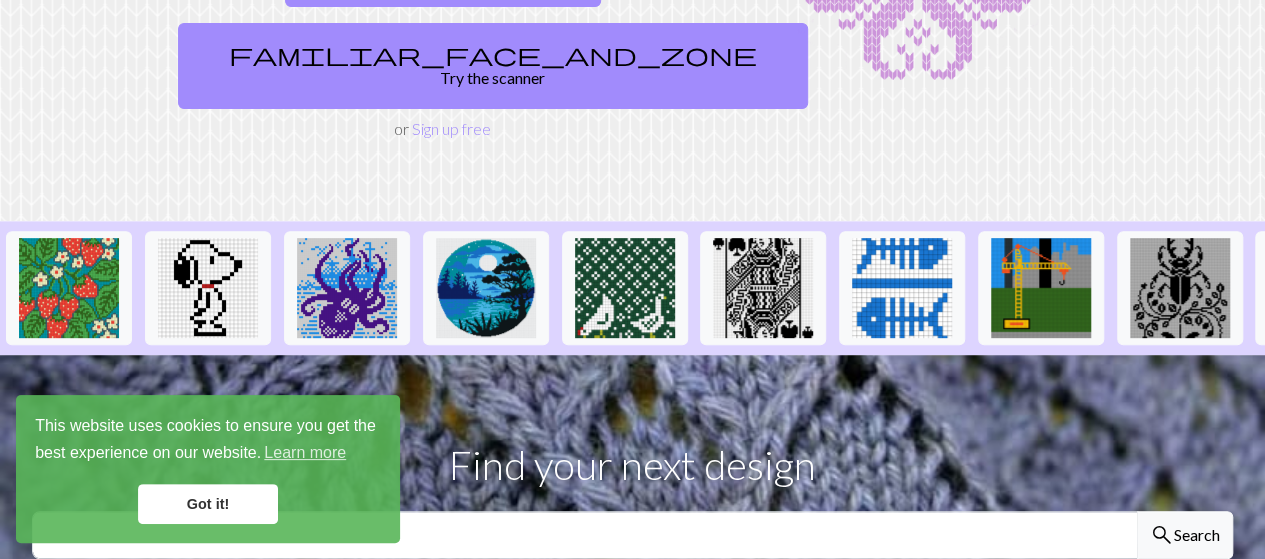 click on "Got it!" at bounding box center (208, 504) 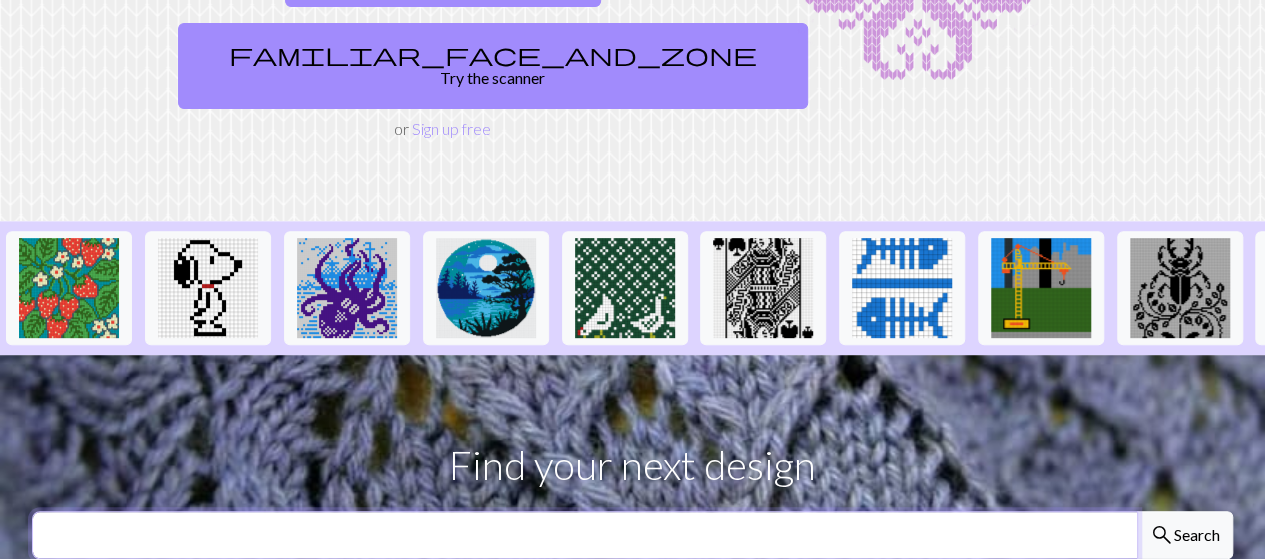 click at bounding box center [585, 535] 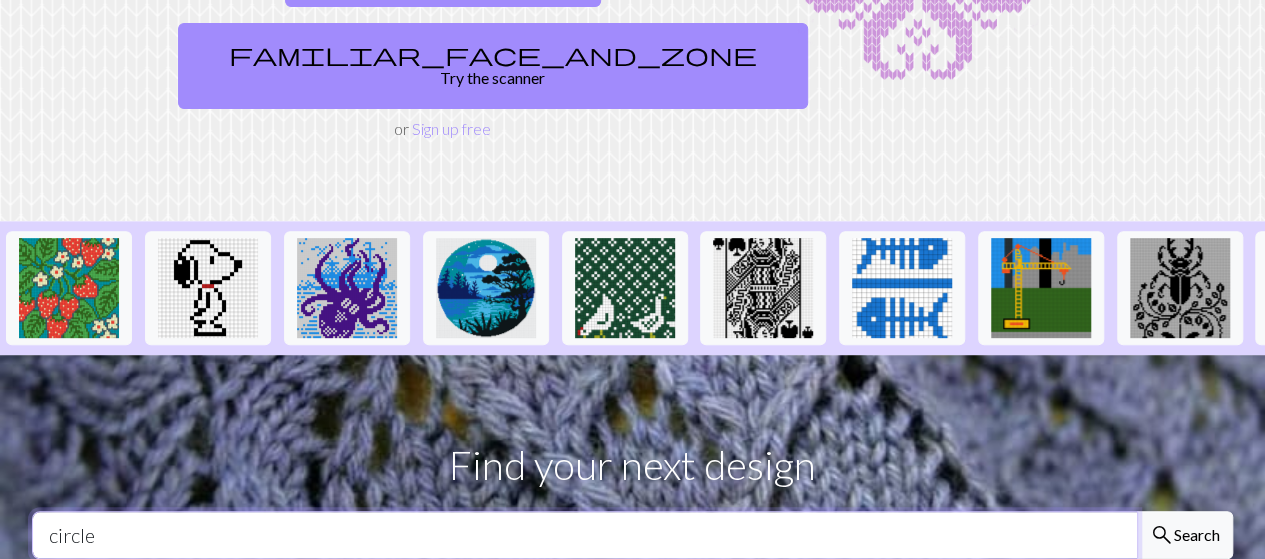 type on "circle" 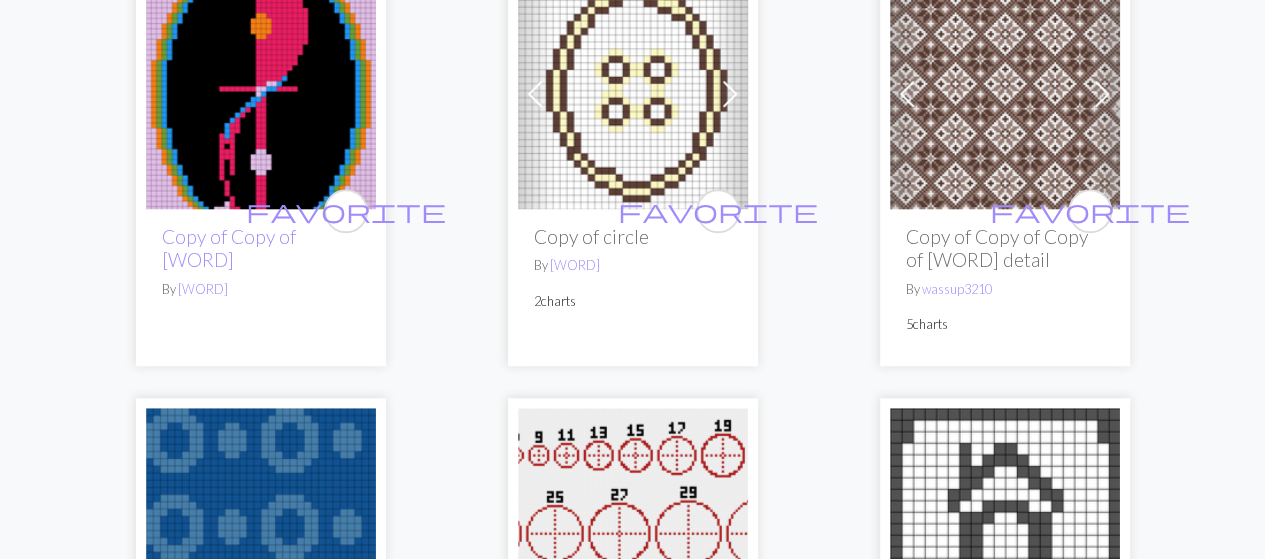 scroll, scrollTop: 688, scrollLeft: 0, axis: vertical 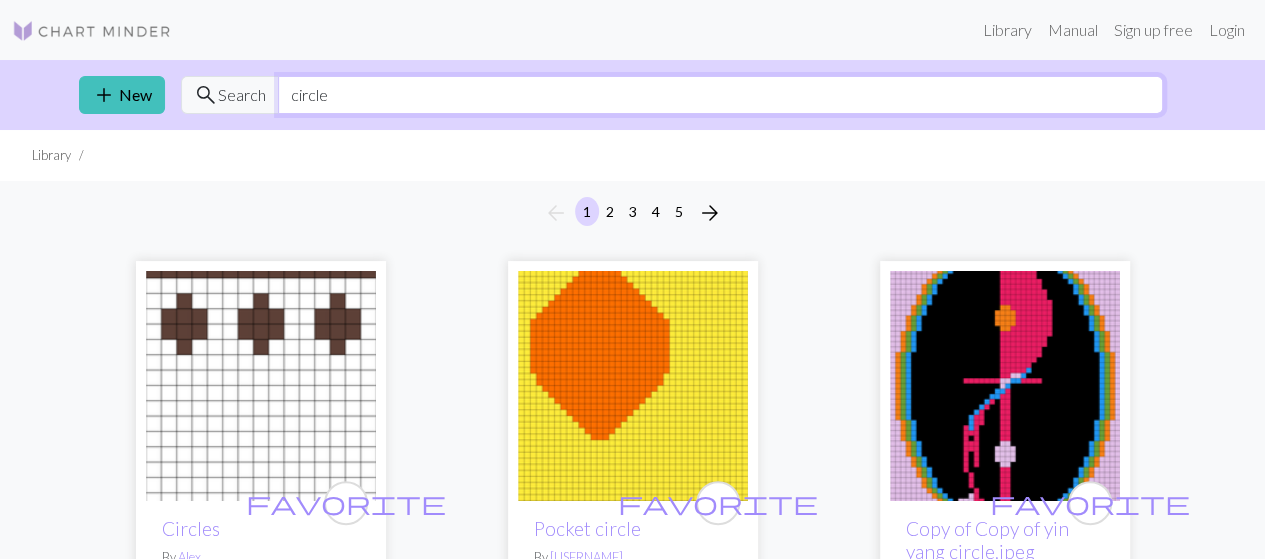 click on "circle" at bounding box center (720, 95) 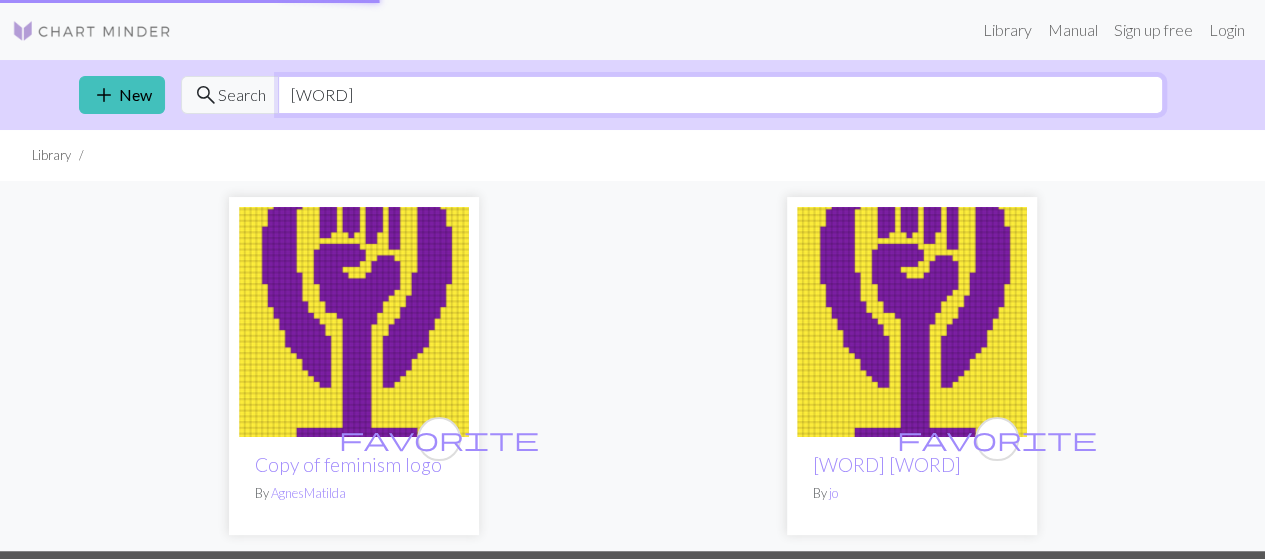 scroll, scrollTop: 320, scrollLeft: 0, axis: vertical 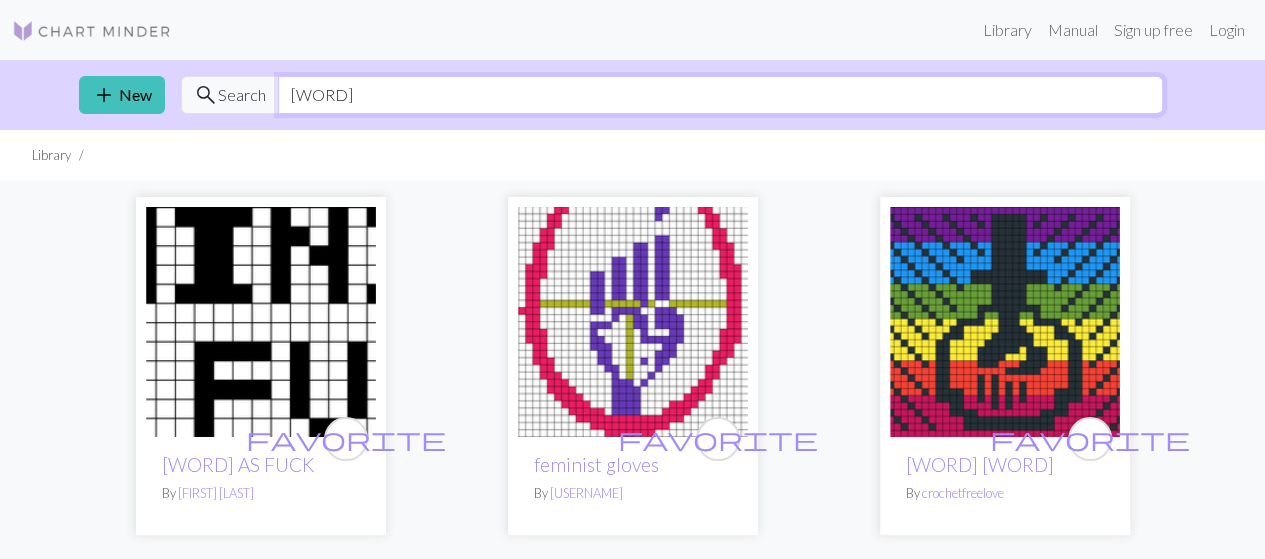 type on "[WORD]" 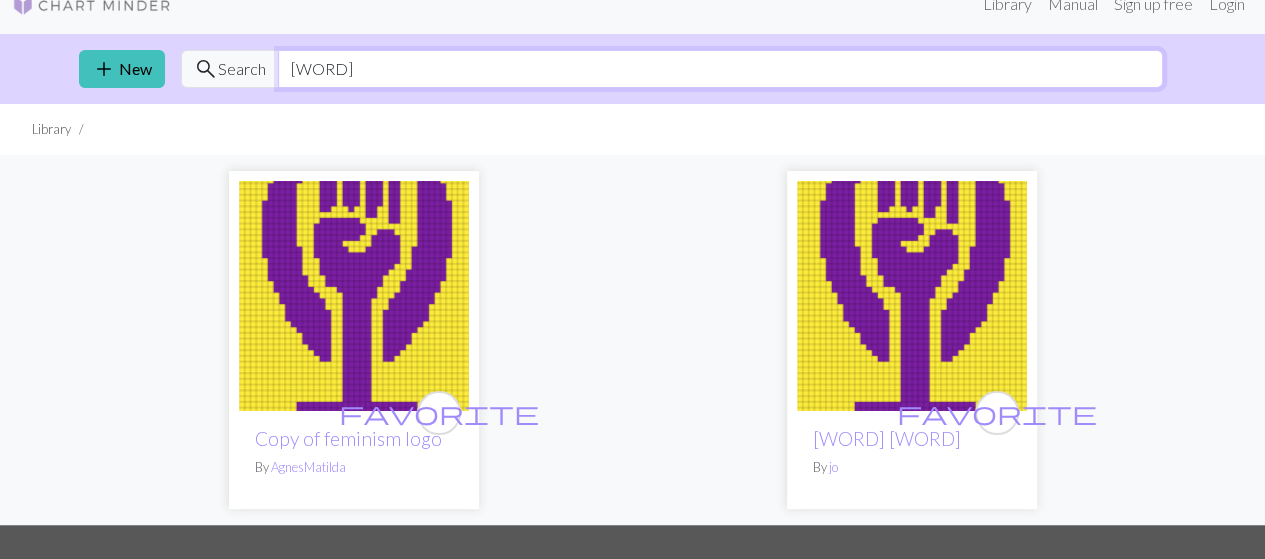 scroll, scrollTop: 0, scrollLeft: 0, axis: both 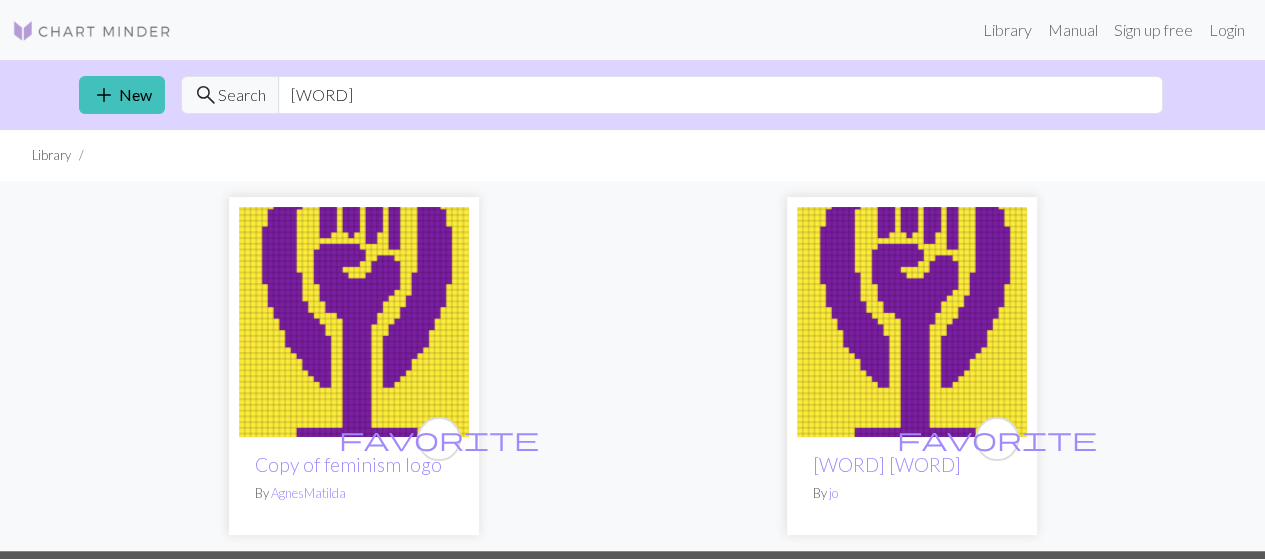 click on "search   Search" at bounding box center (230, 95) 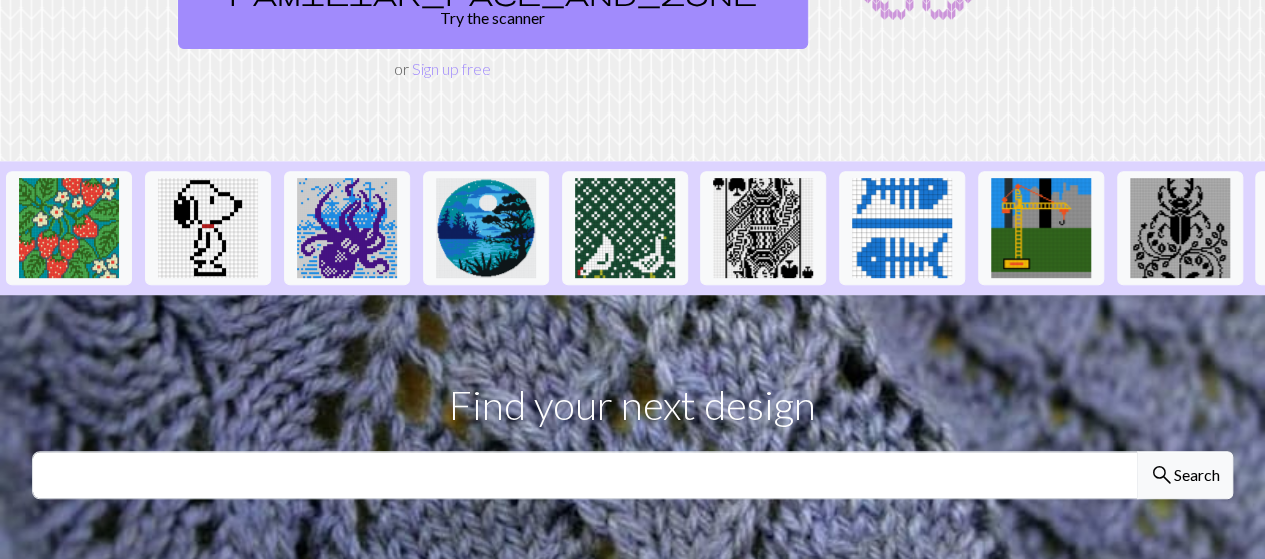 scroll, scrollTop: 387, scrollLeft: 0, axis: vertical 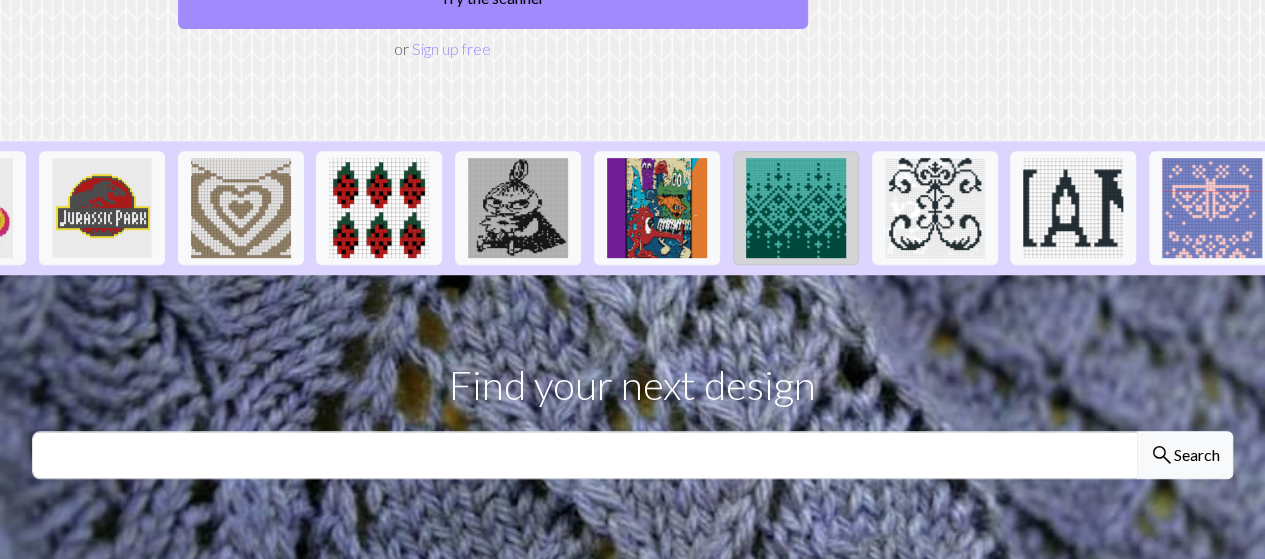 click at bounding box center [796, 208] 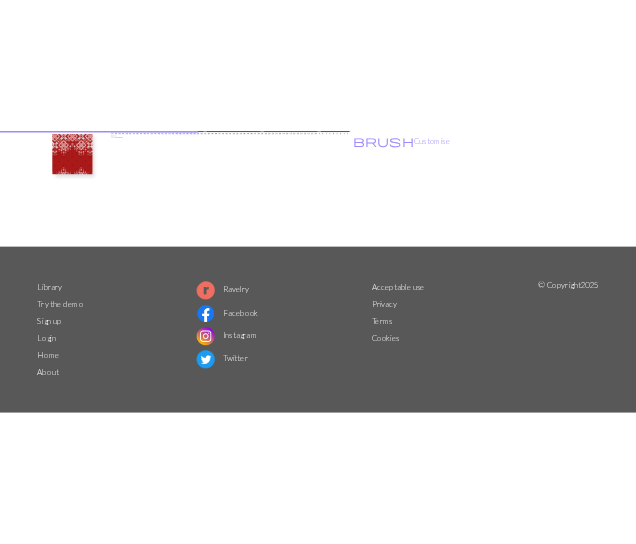 scroll, scrollTop: 0, scrollLeft: 0, axis: both 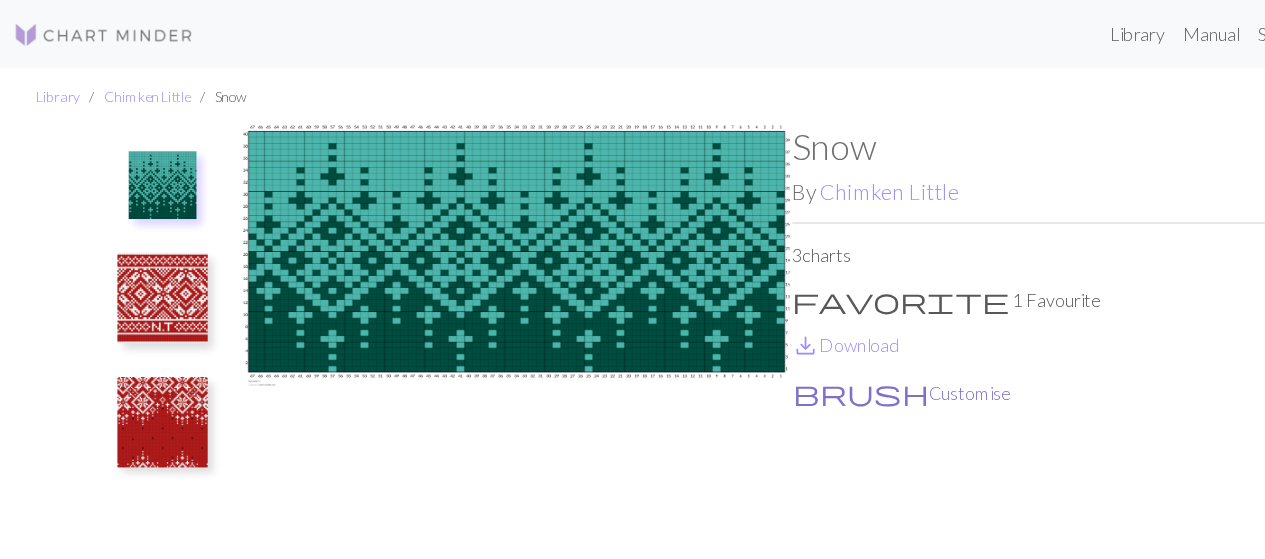 click on "brush Customise" at bounding box center (799, 348) 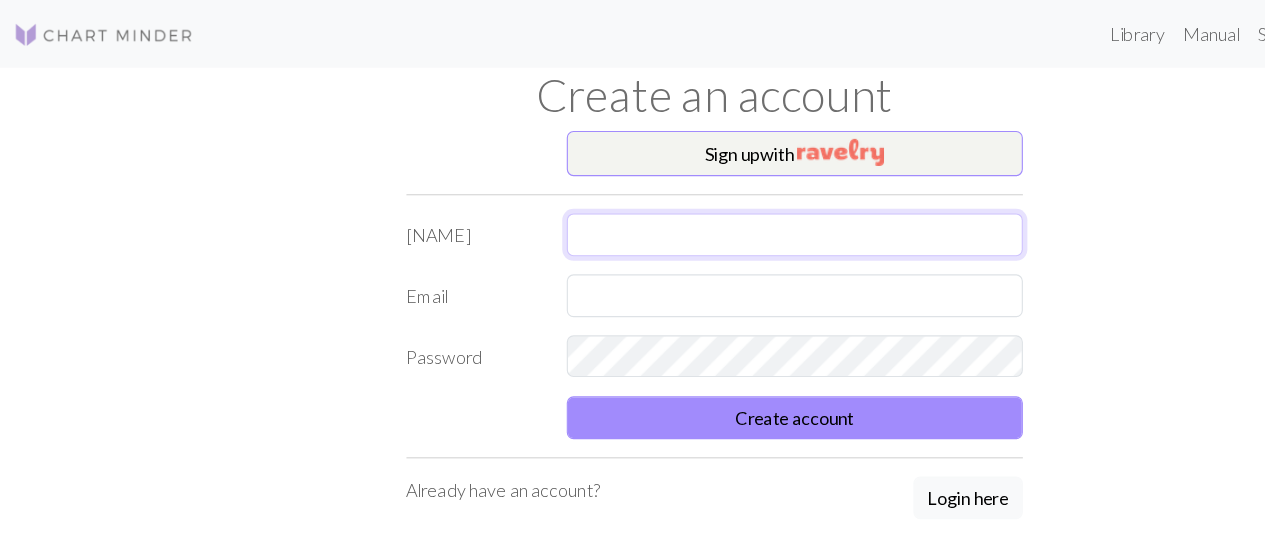 click at bounding box center (704, 208) 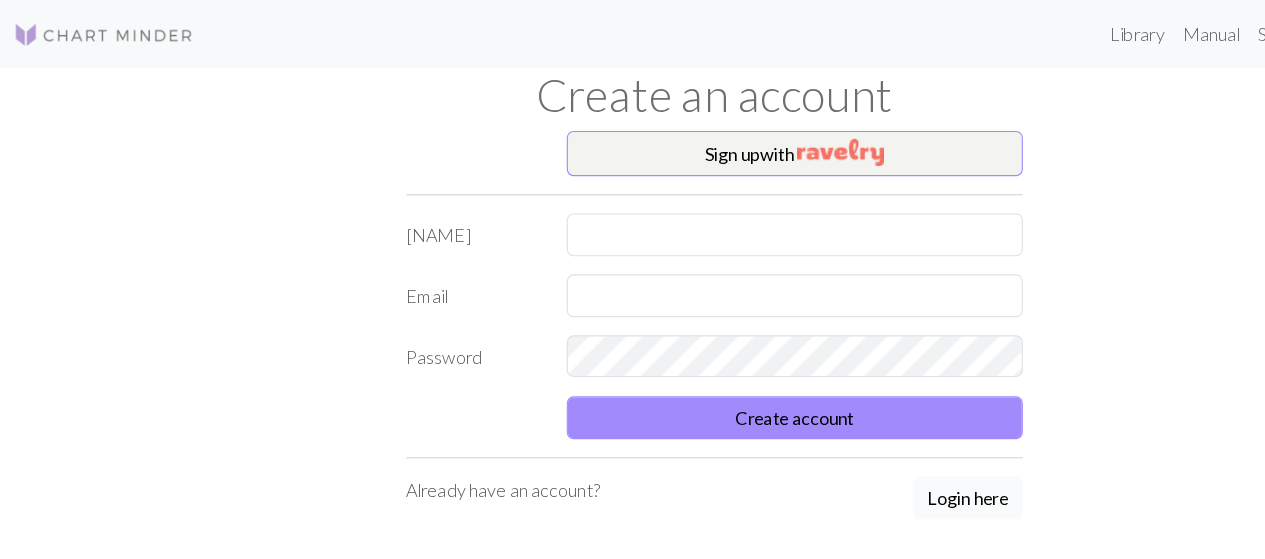 click on "Login here" at bounding box center [857, 441] 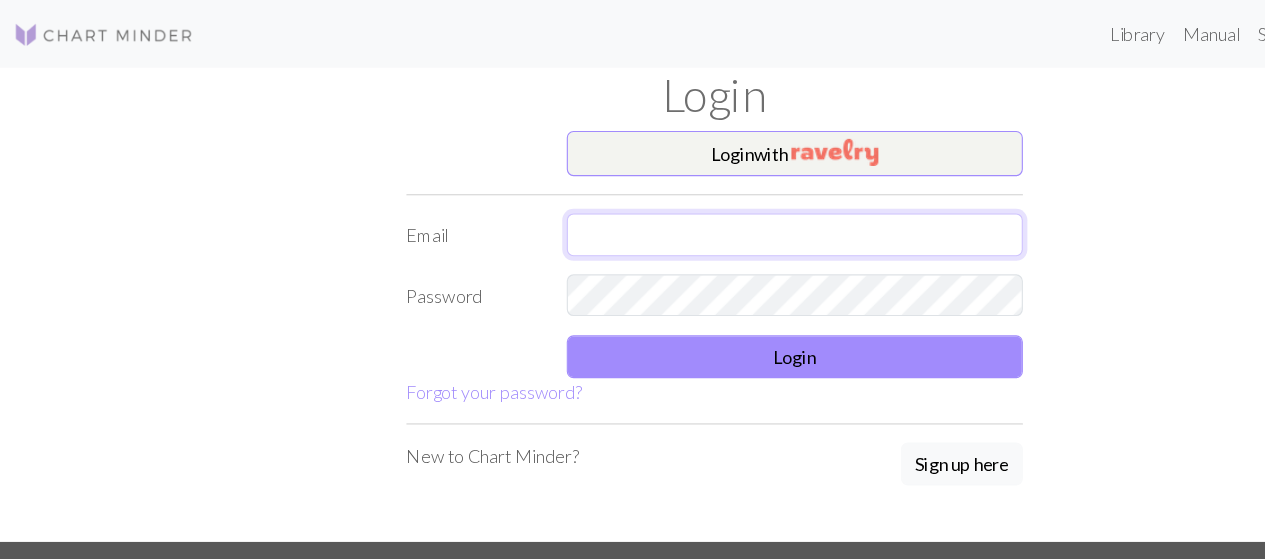 click at bounding box center (704, 208) 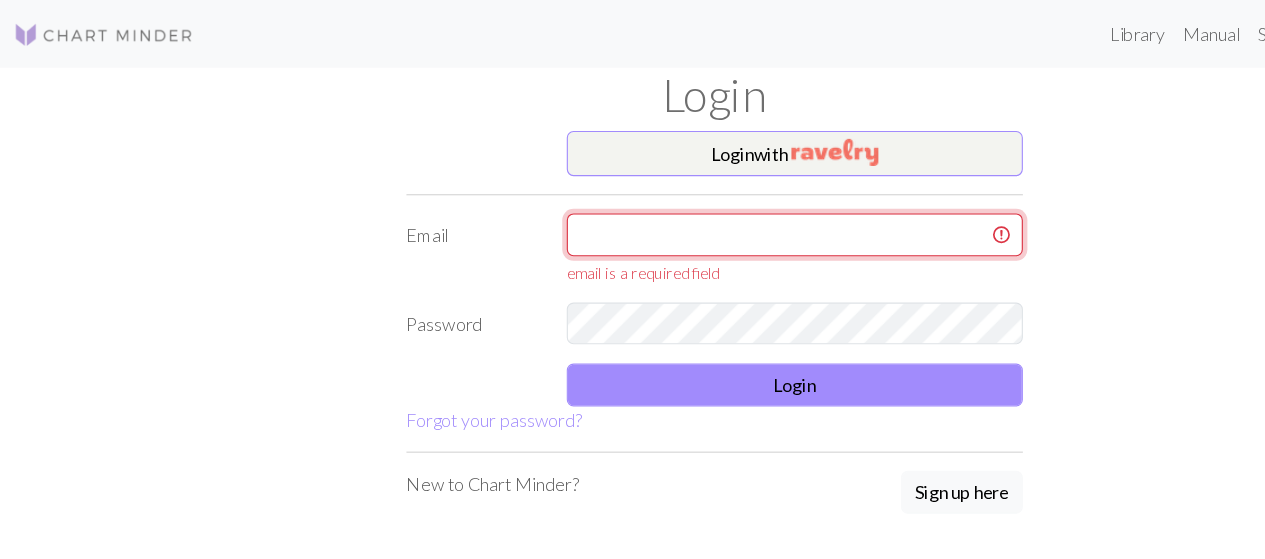type on "[EMAIL]" 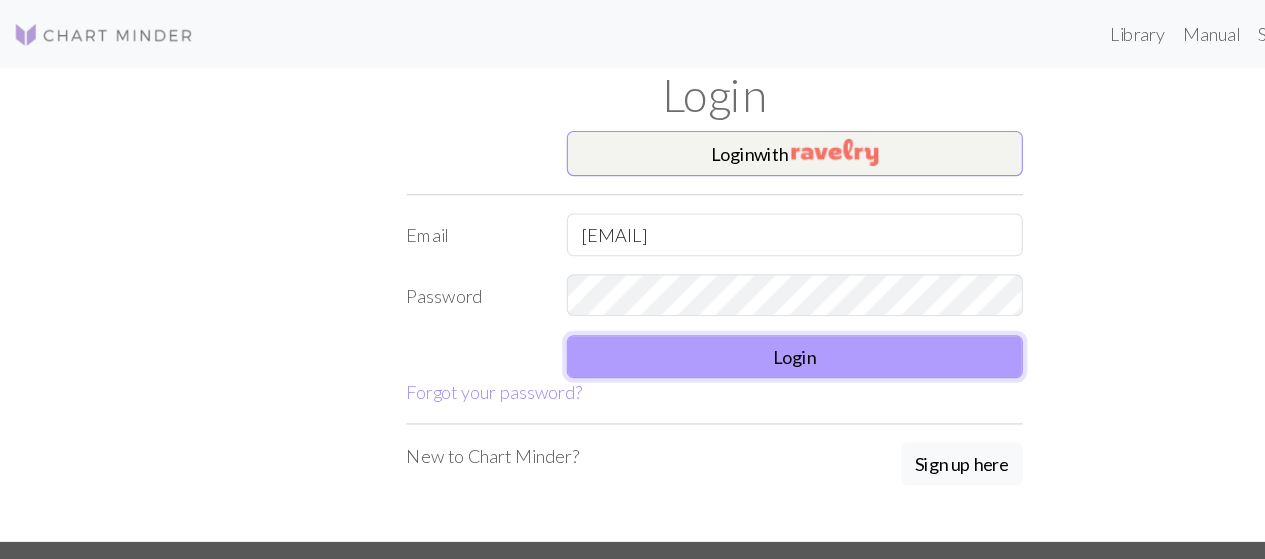 click on "Login" at bounding box center [704, 316] 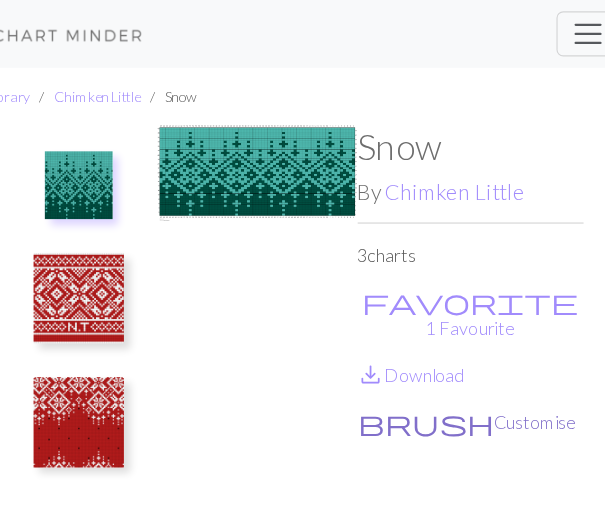 click on "brush Customise" at bounding box center (458, 374) 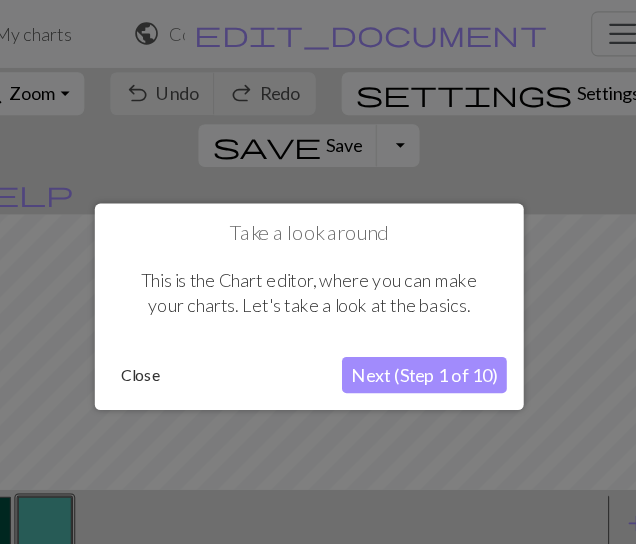 click on "Next (Step 1 of 10)" at bounding box center (420, 333) 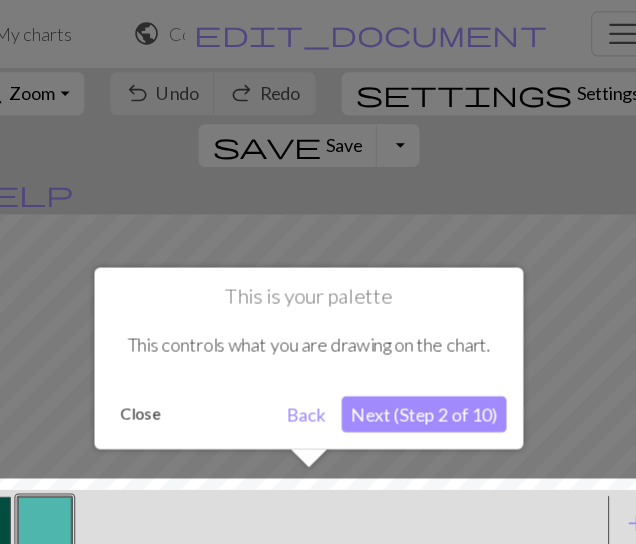 click on "Next (Step 2 of 10)" at bounding box center (420, 367) 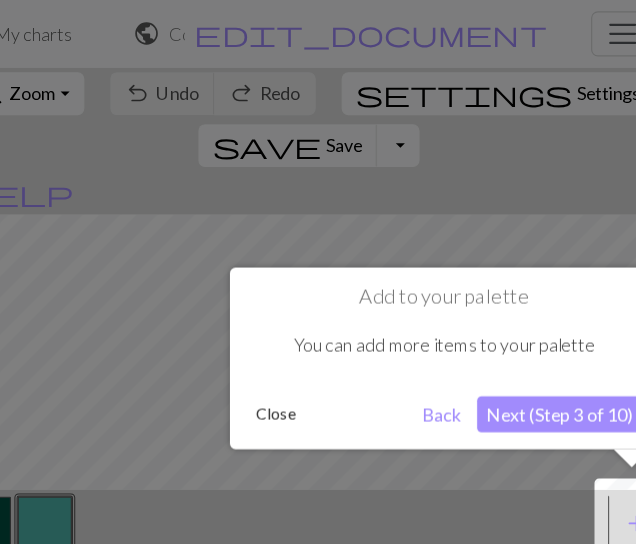 click on "Close" at bounding box center [336, 367] 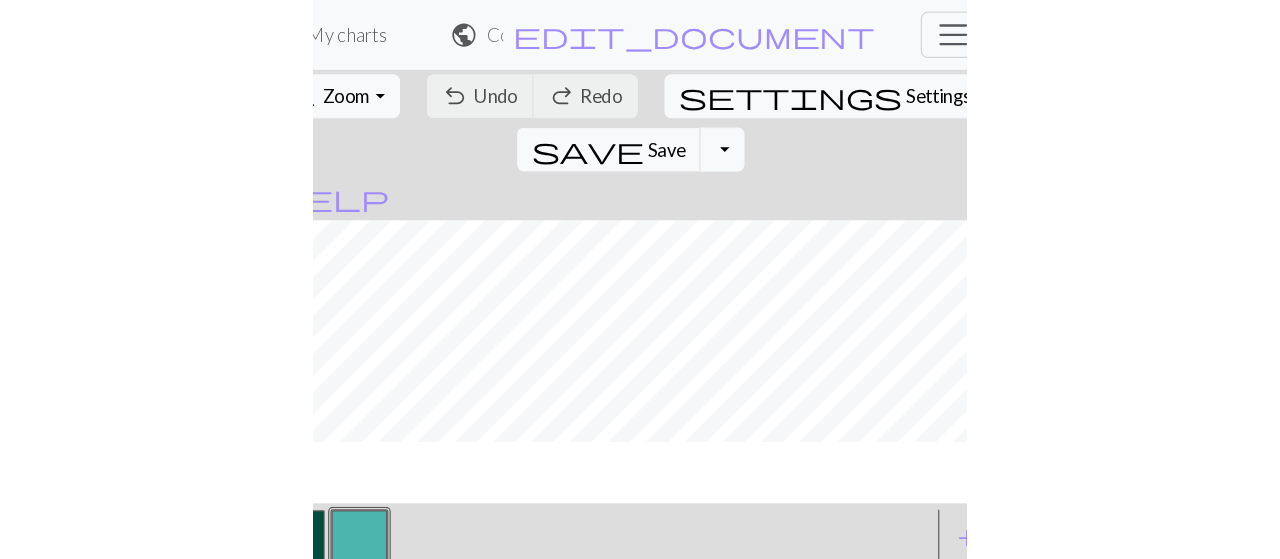 scroll, scrollTop: 0, scrollLeft: 0, axis: both 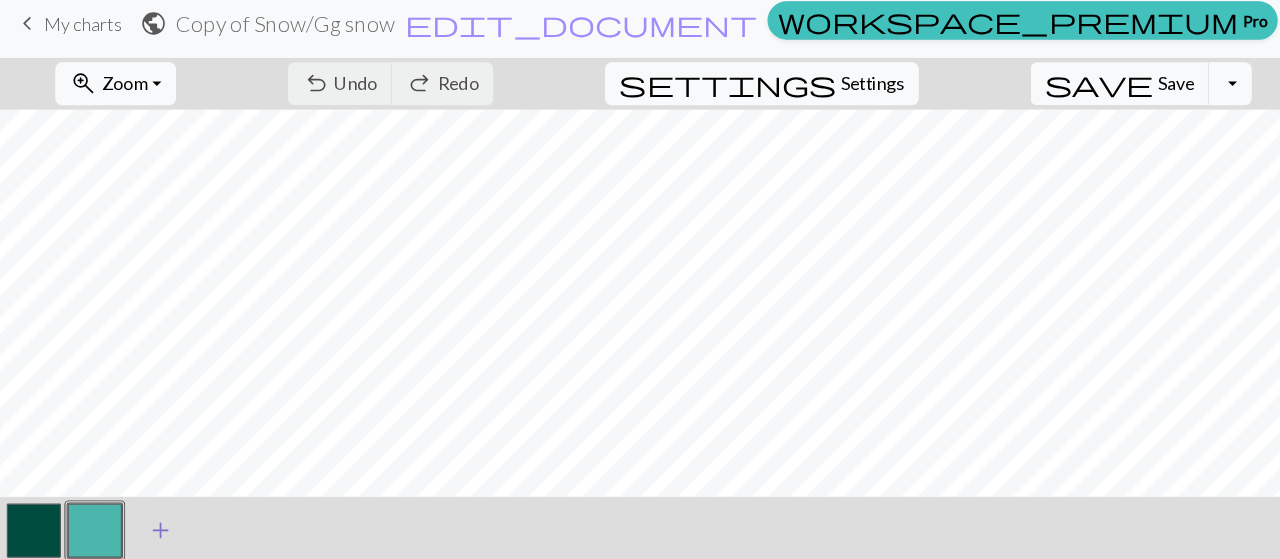 click on "add" at bounding box center (142, 479) 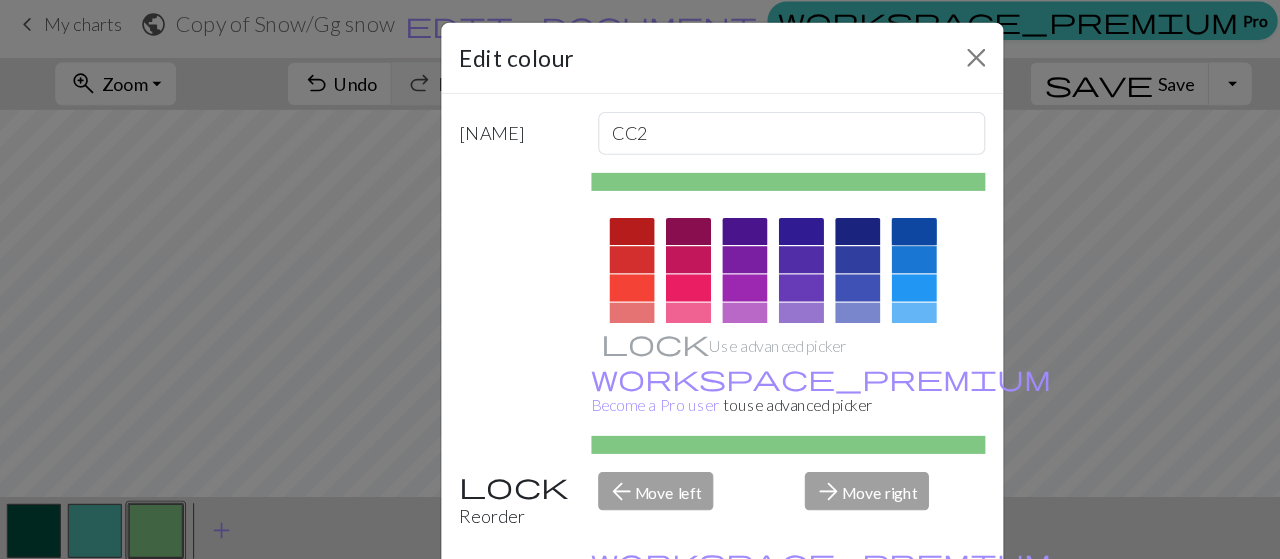 click at bounding box center [810, 214] 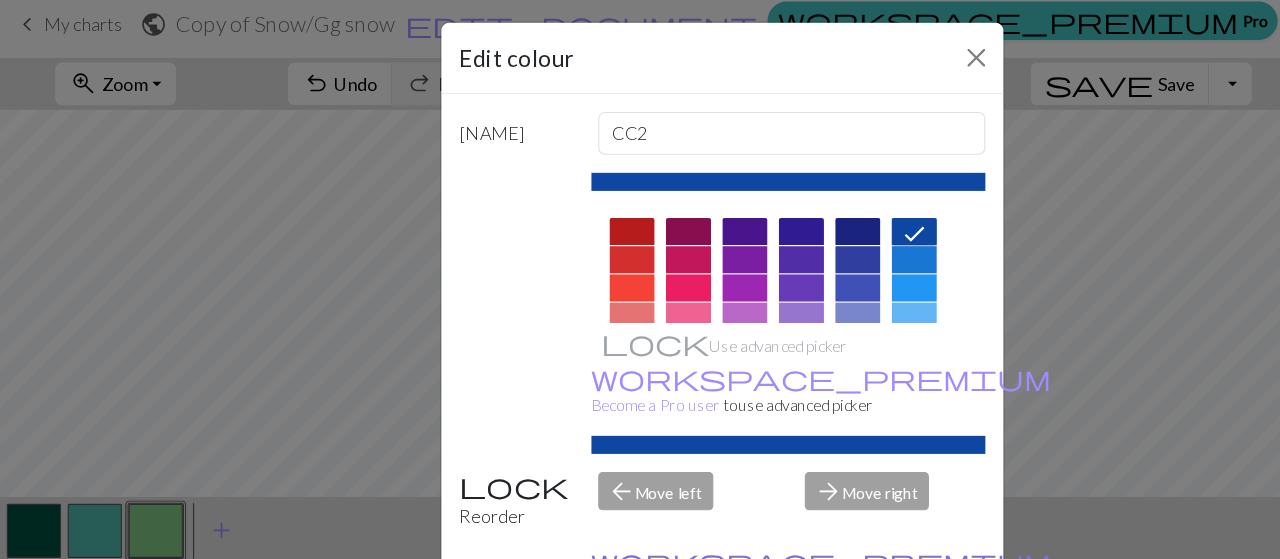 scroll, scrollTop: 46, scrollLeft: 0, axis: vertical 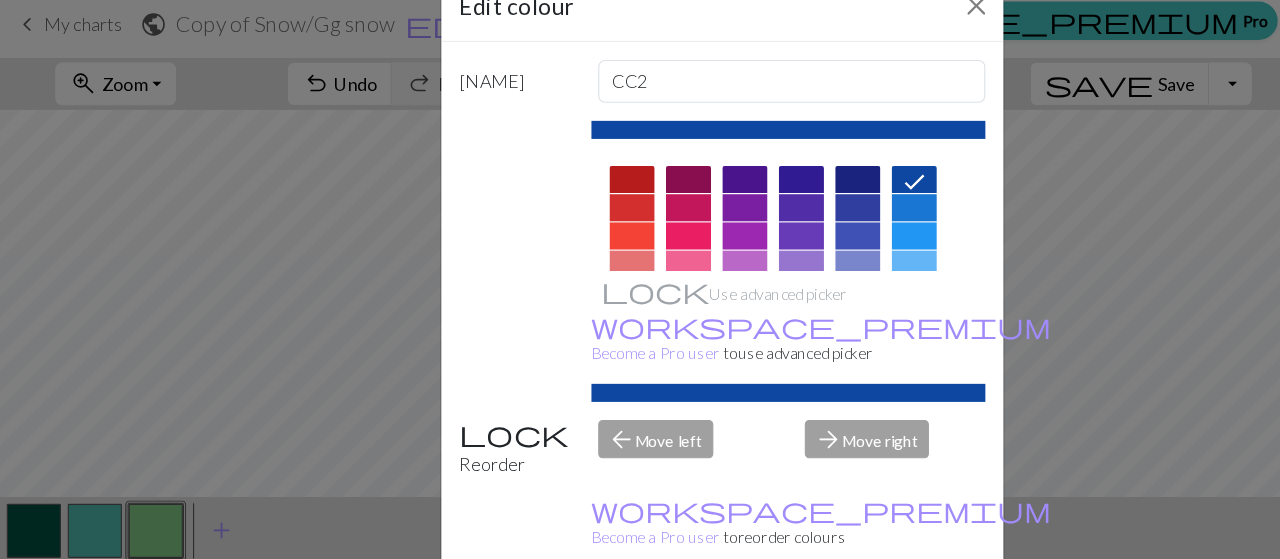 click on "Done" at bounding box center [760, 564] 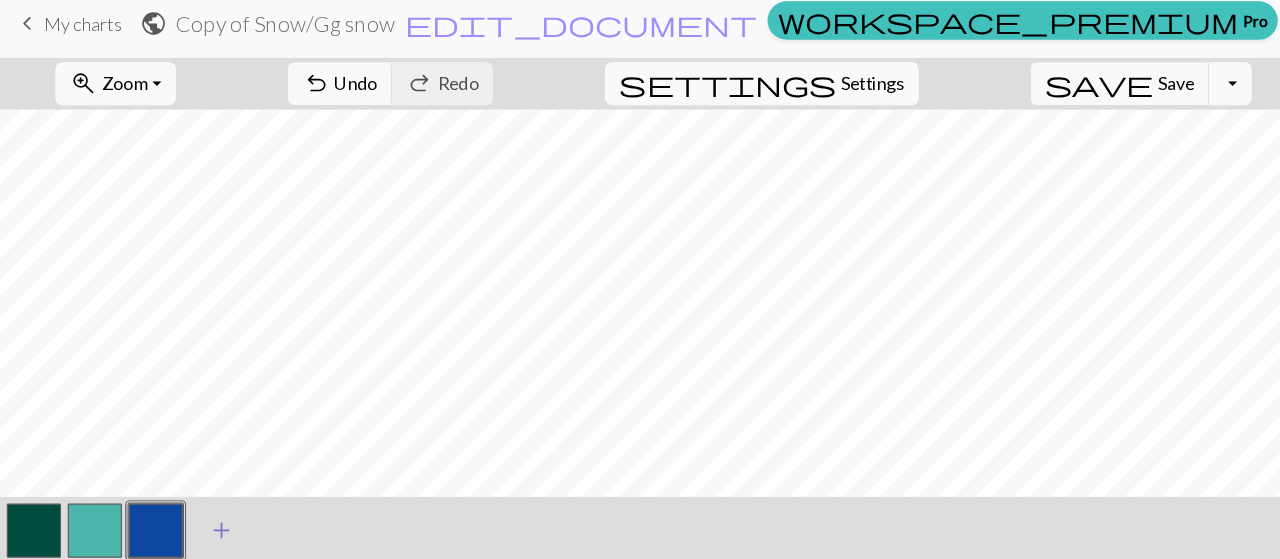 click on "add Add a  colour" at bounding box center (196, 479) 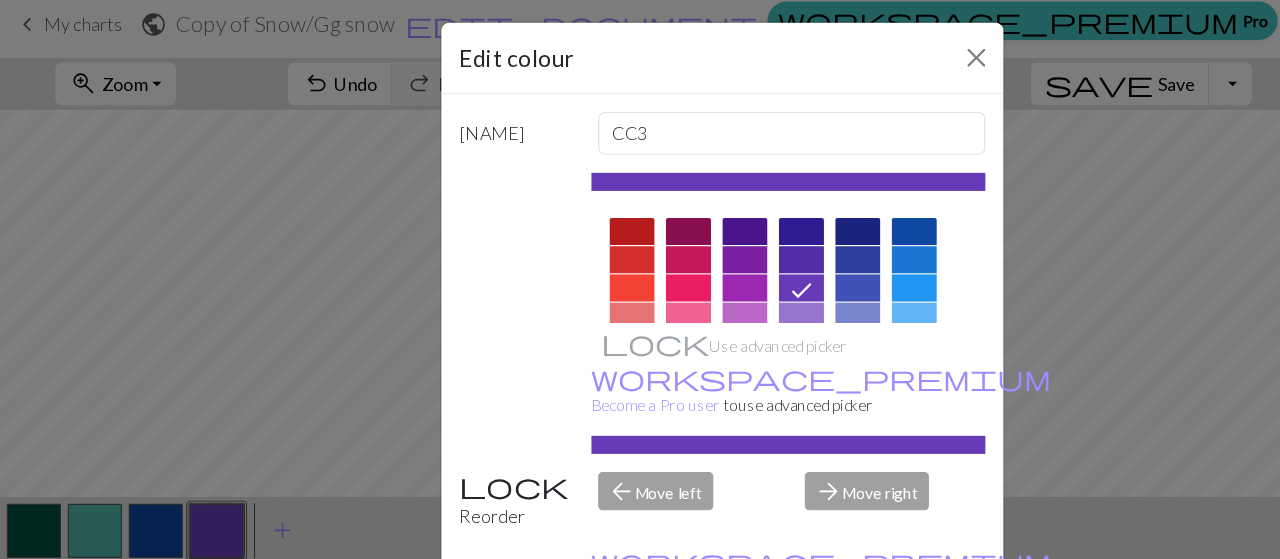 scroll, scrollTop: 132, scrollLeft: 0, axis: vertical 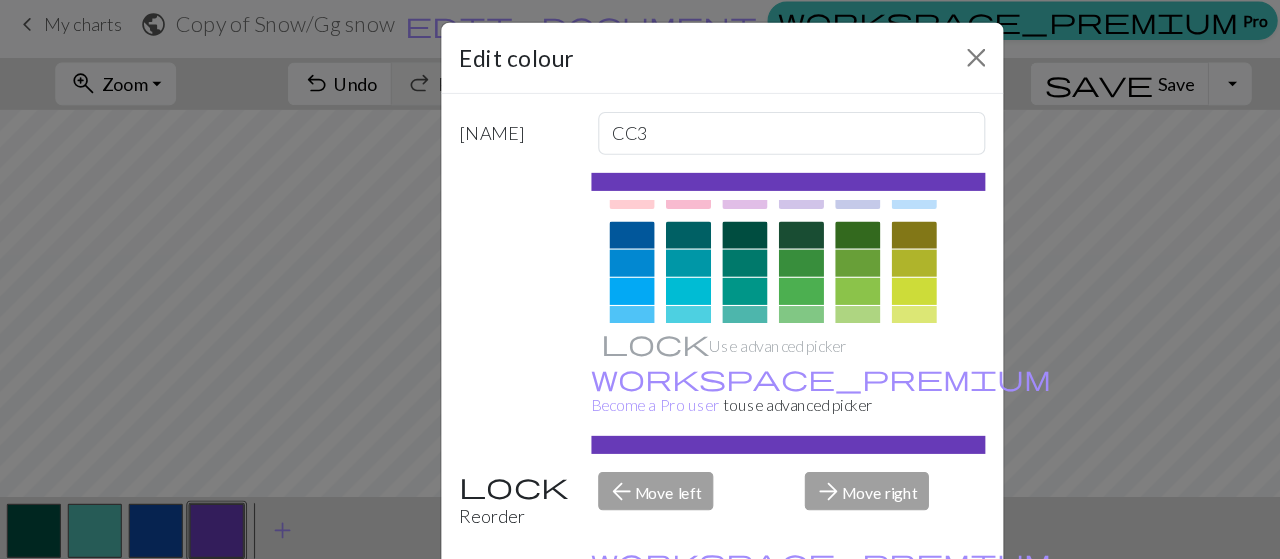drag, startPoint x: 675, startPoint y: 285, endPoint x: 495, endPoint y: 252, distance: 183 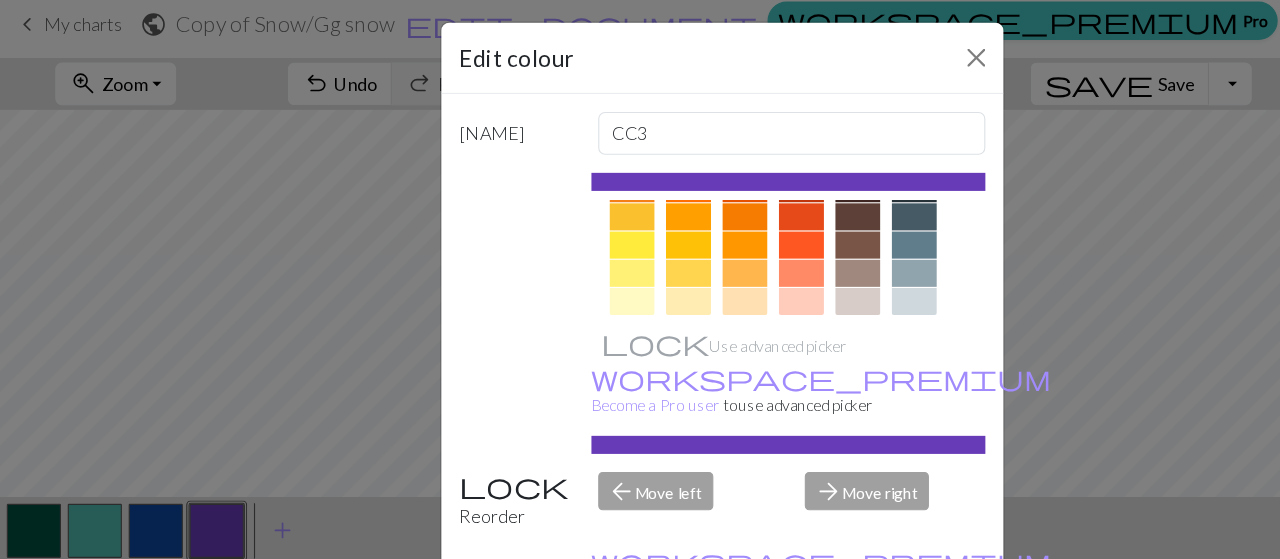 scroll, scrollTop: 307, scrollLeft: 0, axis: vertical 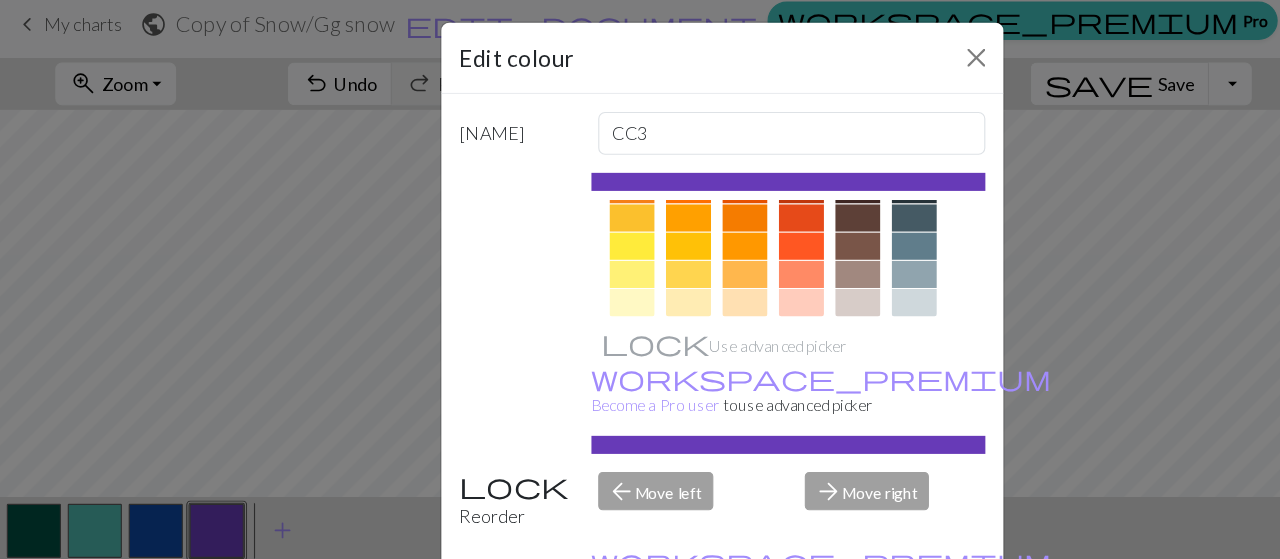 click at bounding box center (560, 227) 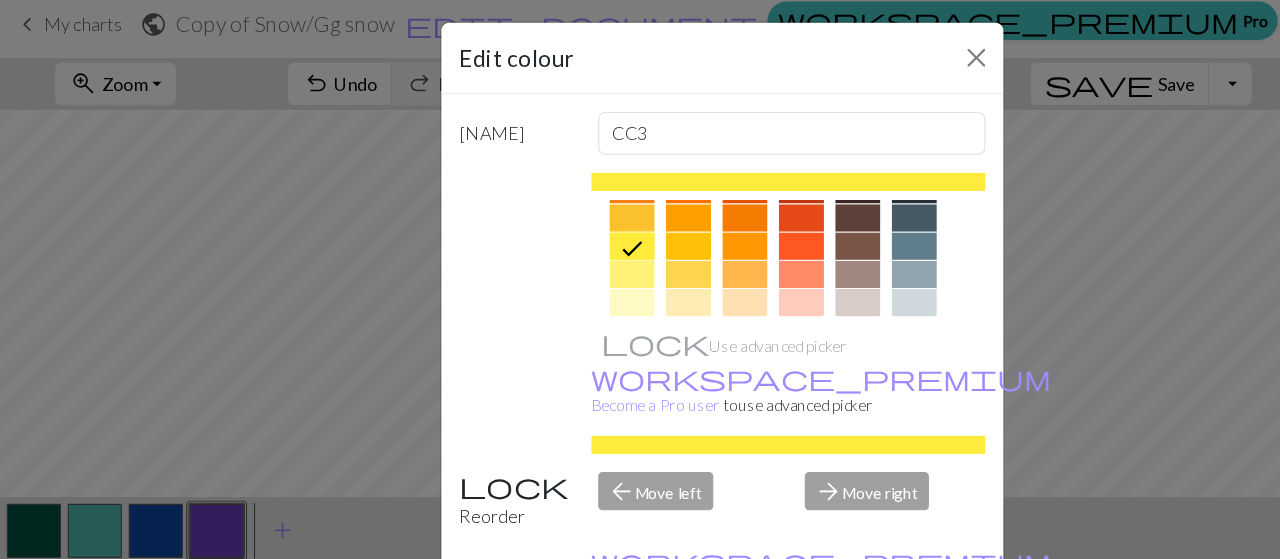 scroll, scrollTop: 46, scrollLeft: 0, axis: vertical 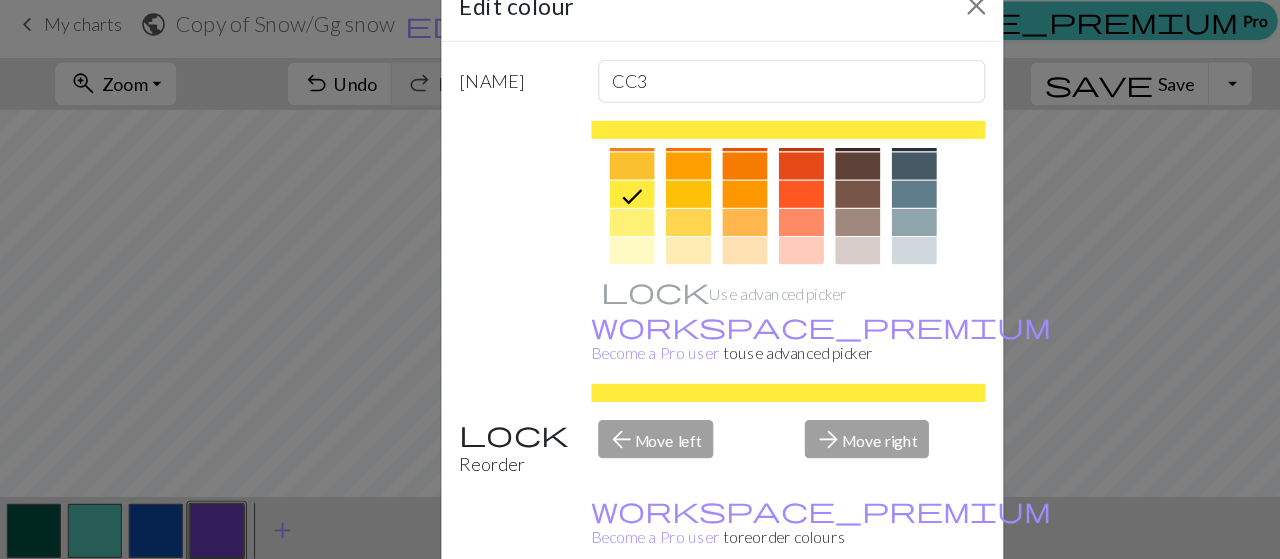 click on "Done" at bounding box center [760, 564] 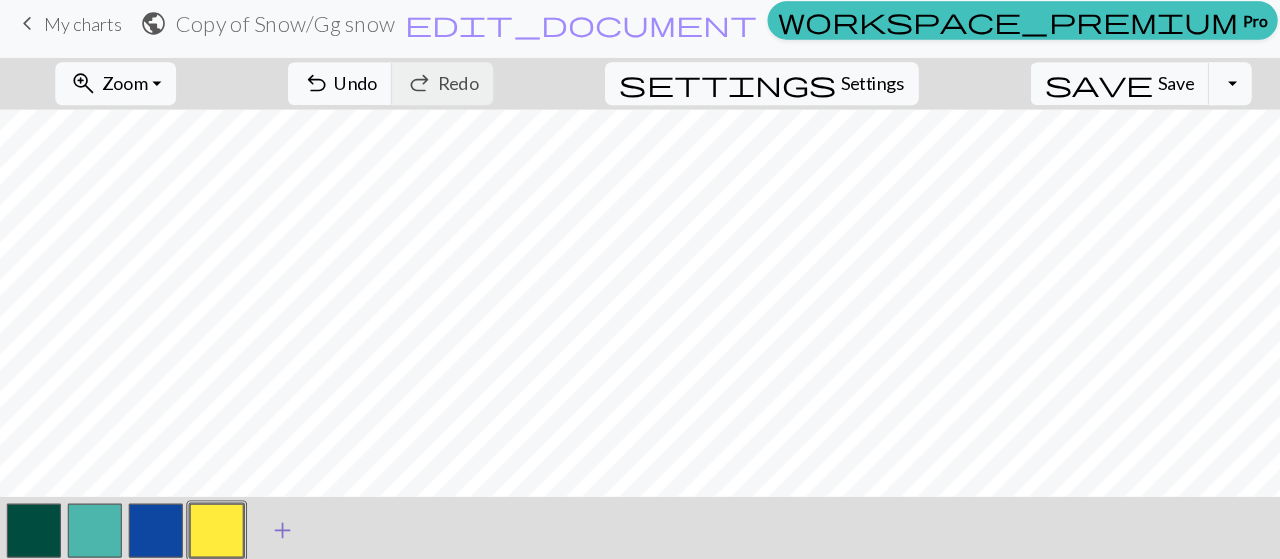 click on "add" at bounding box center [250, 479] 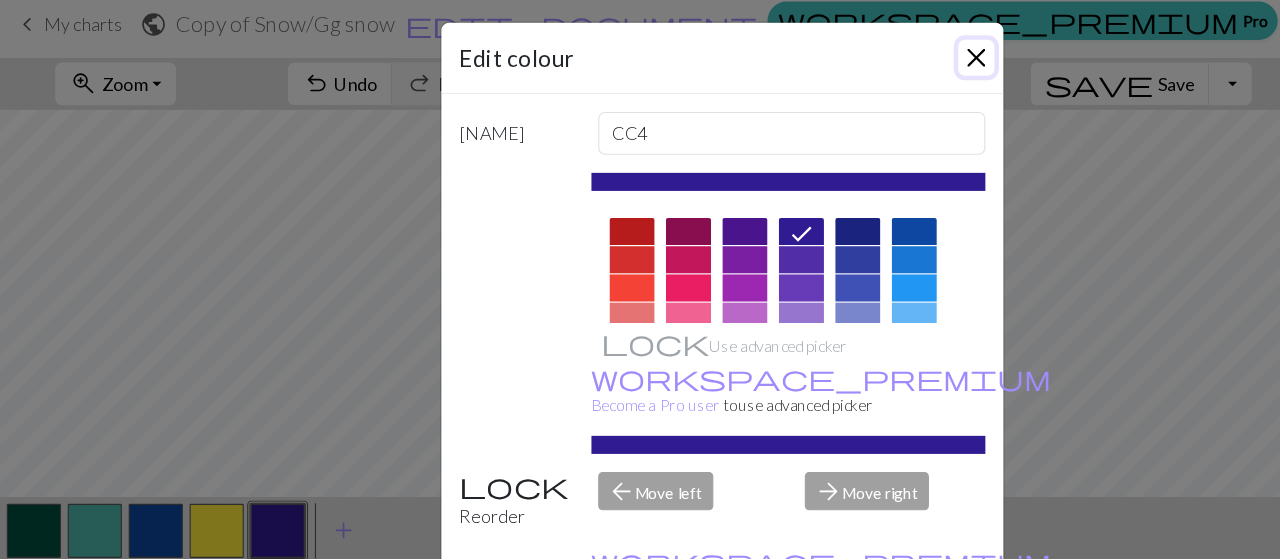 click at bounding box center (865, 60) 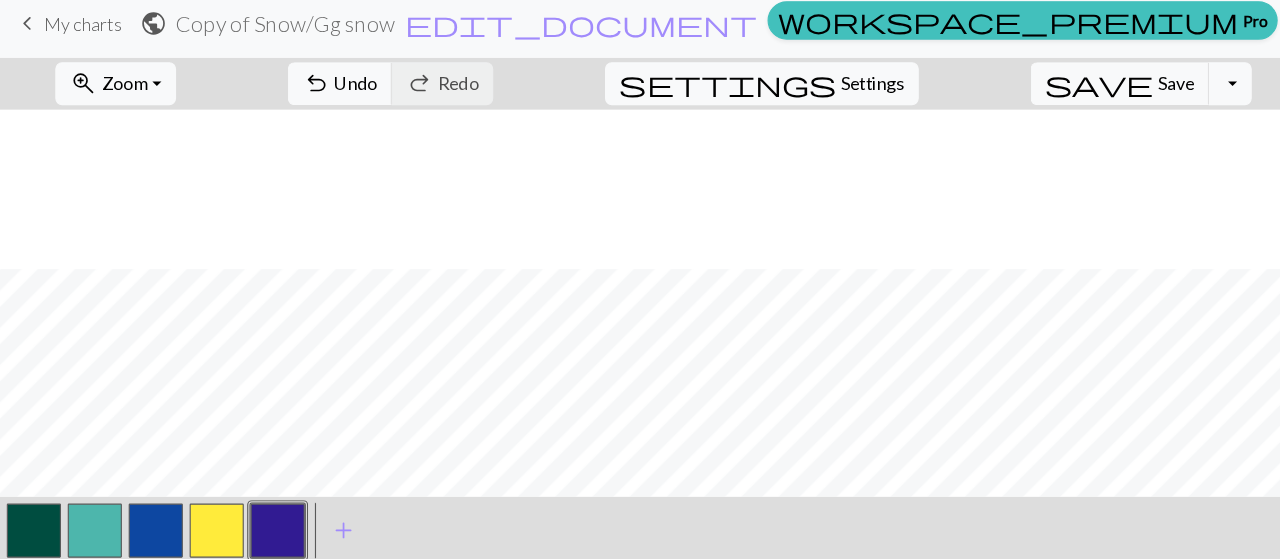 scroll, scrollTop: 0, scrollLeft: 0, axis: both 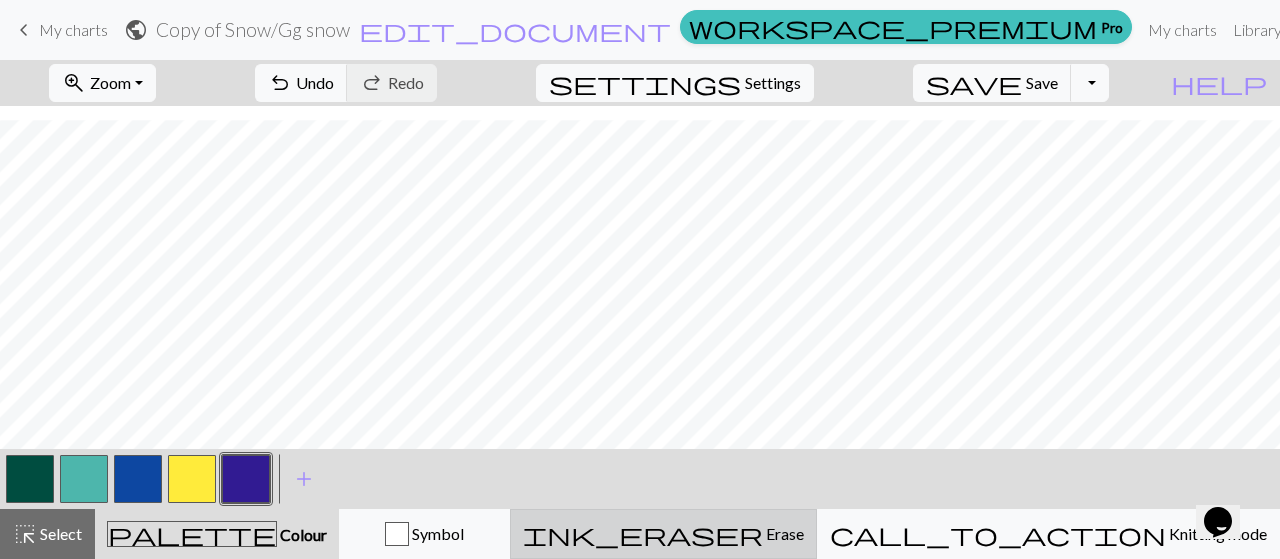 click on "Erase" at bounding box center (783, 533) 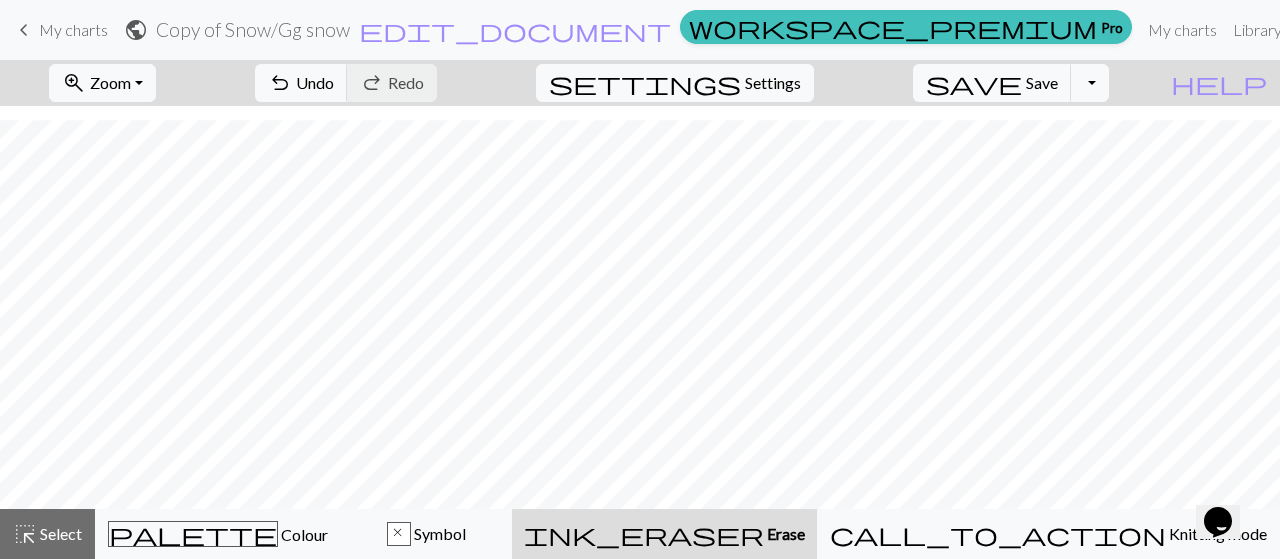 scroll, scrollTop: 81, scrollLeft: 0, axis: vertical 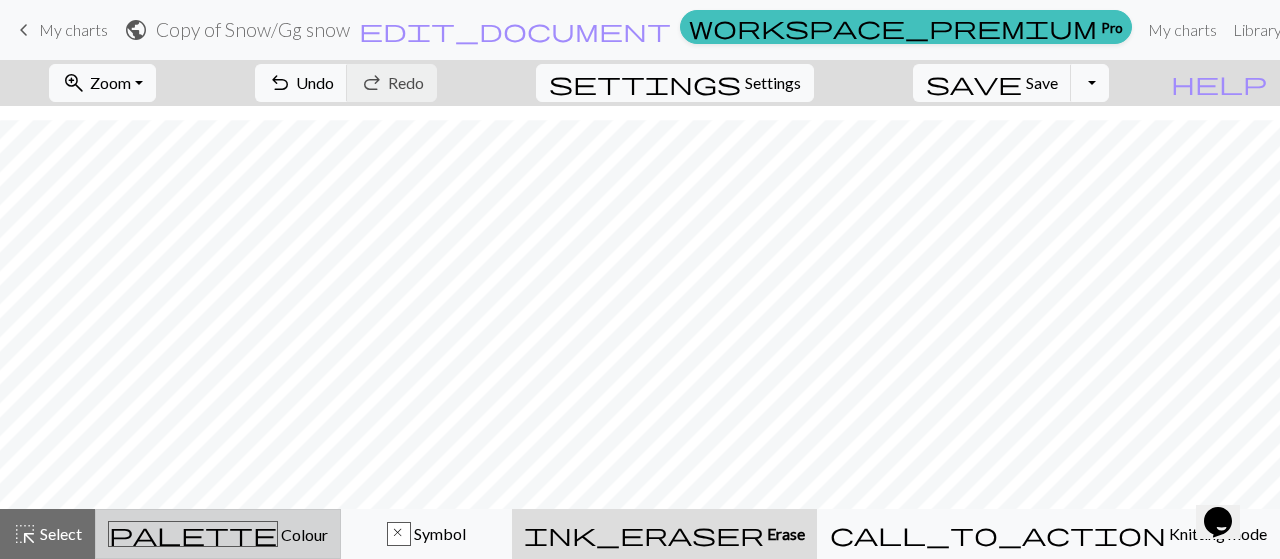 click on "palette" at bounding box center (193, 534) 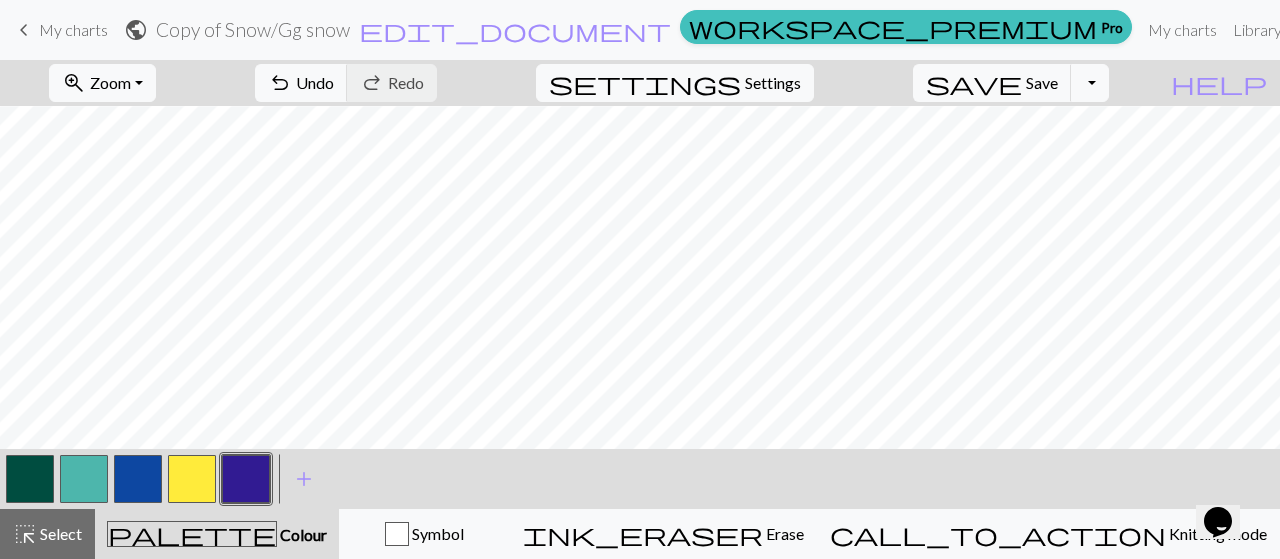 click at bounding box center [192, 479] 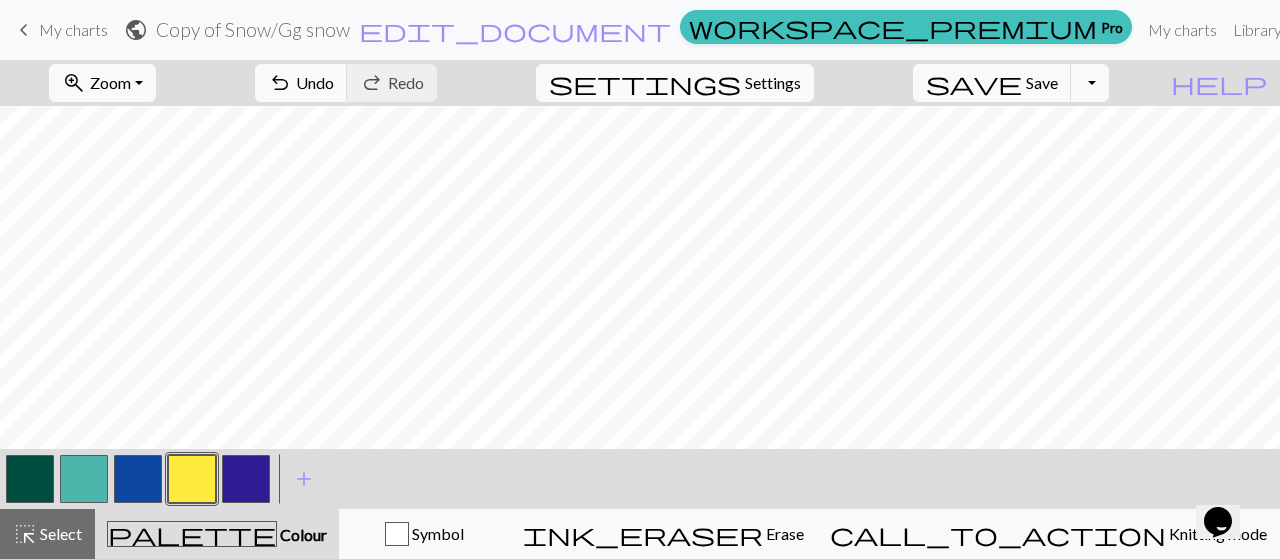 click at bounding box center (246, 479) 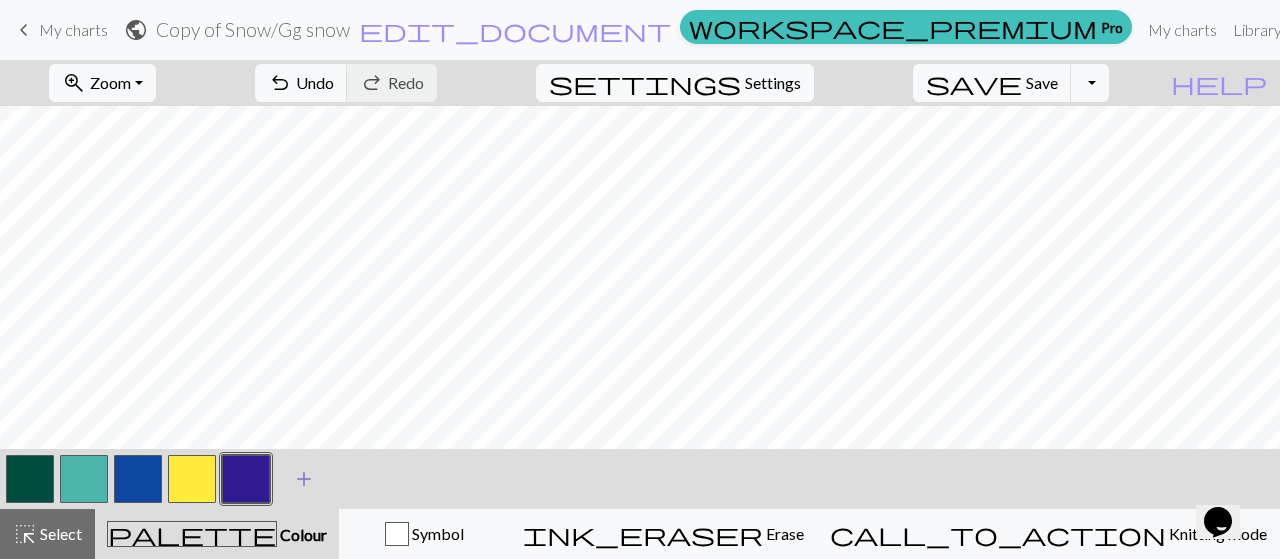 click on "add" at bounding box center [304, 479] 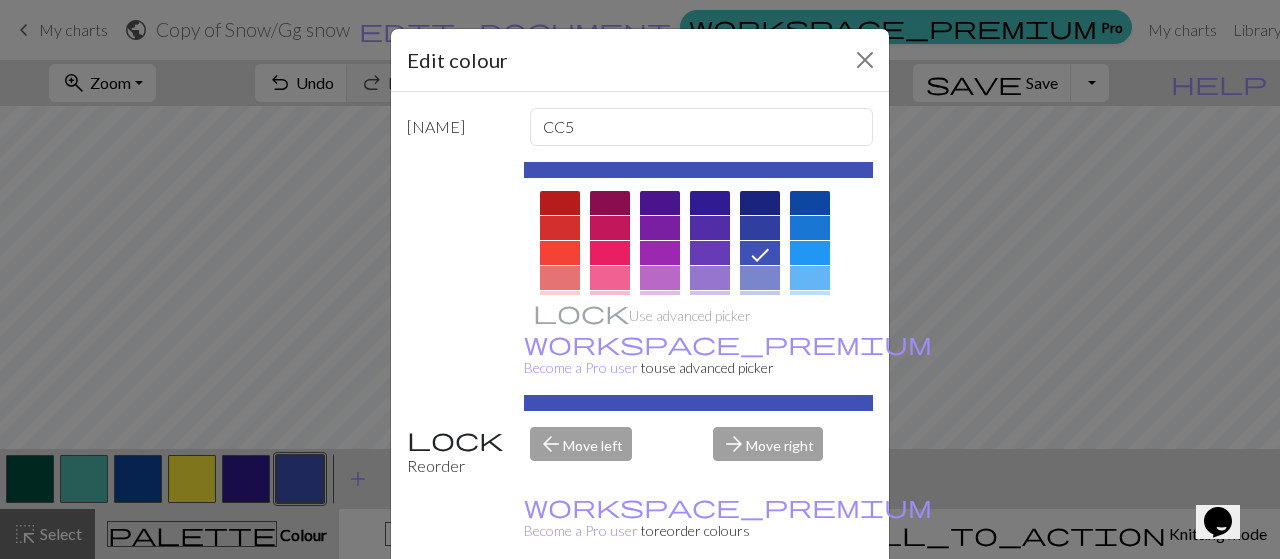 scroll, scrollTop: 12, scrollLeft: 0, axis: vertical 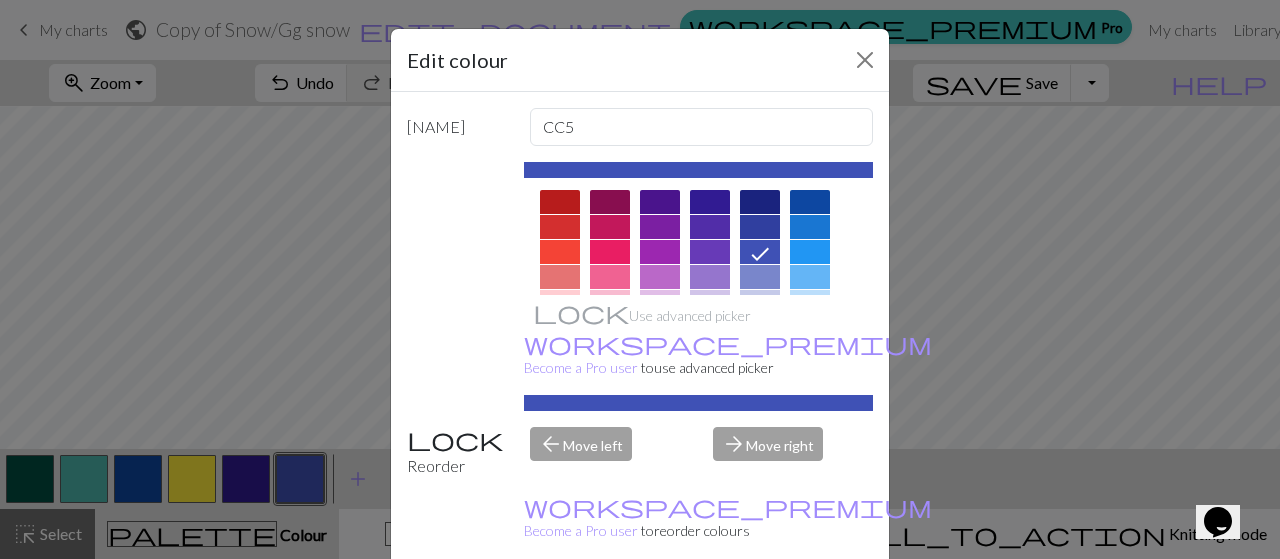 click at bounding box center (810, 227) 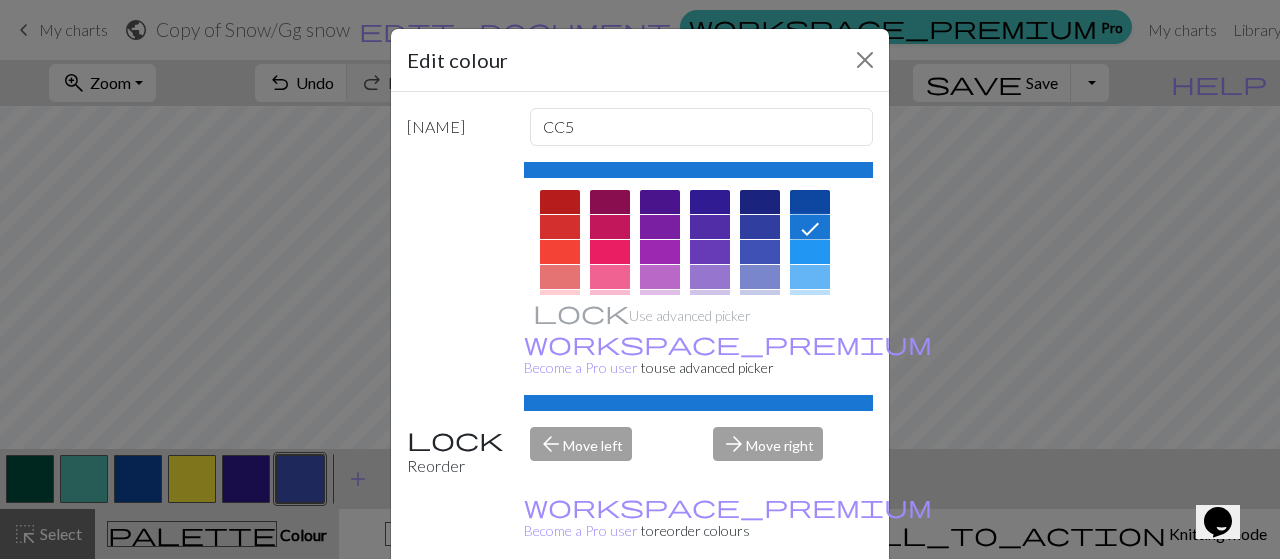 click on "Done" at bounding box center [760, 610] 